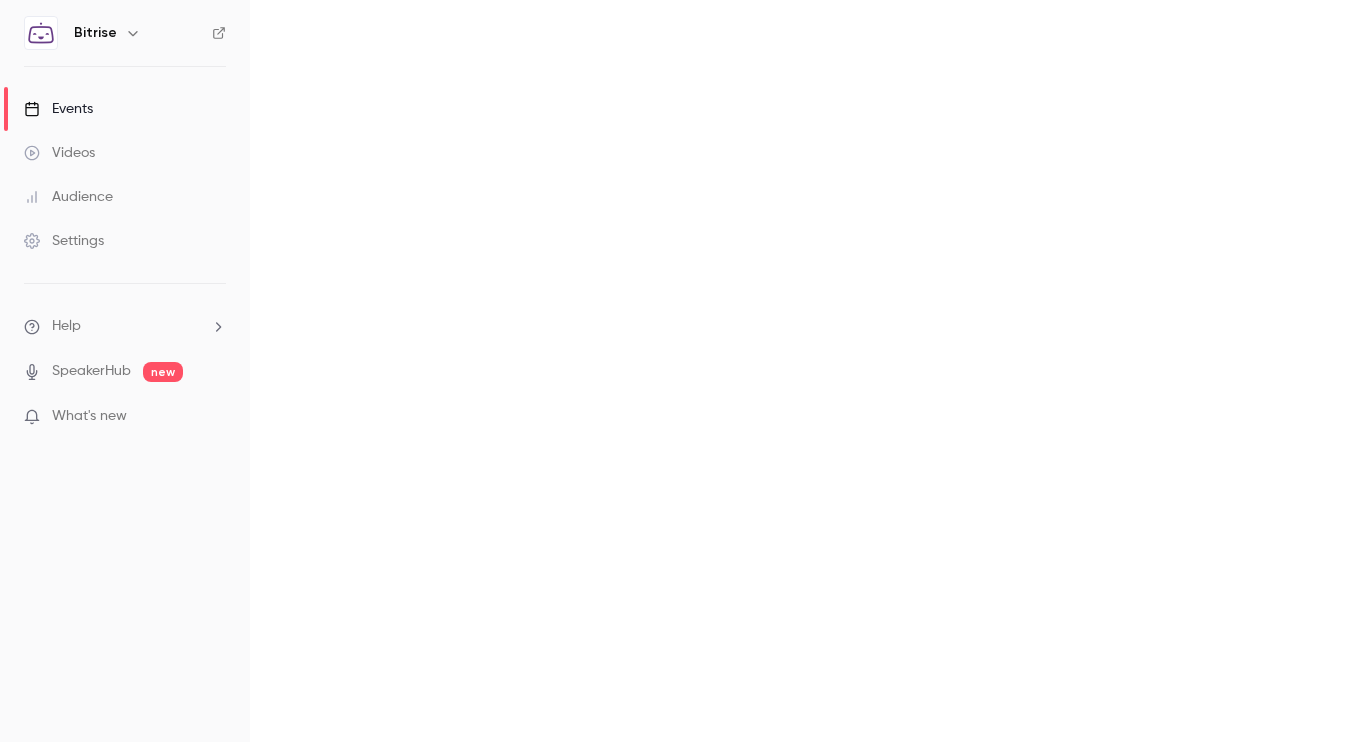 scroll, scrollTop: 0, scrollLeft: 0, axis: both 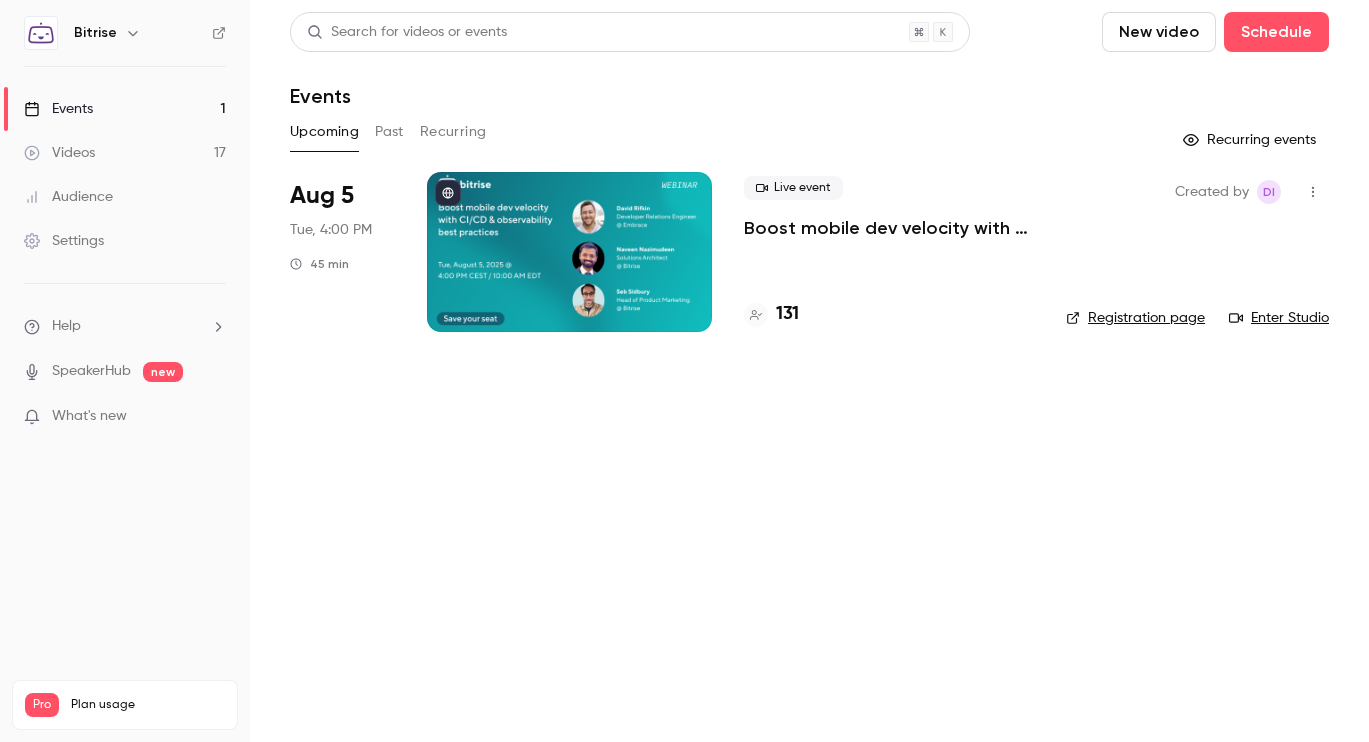 click on "Boost mobile dev velocity with CI/CD & observability best practices" at bounding box center (889, 228) 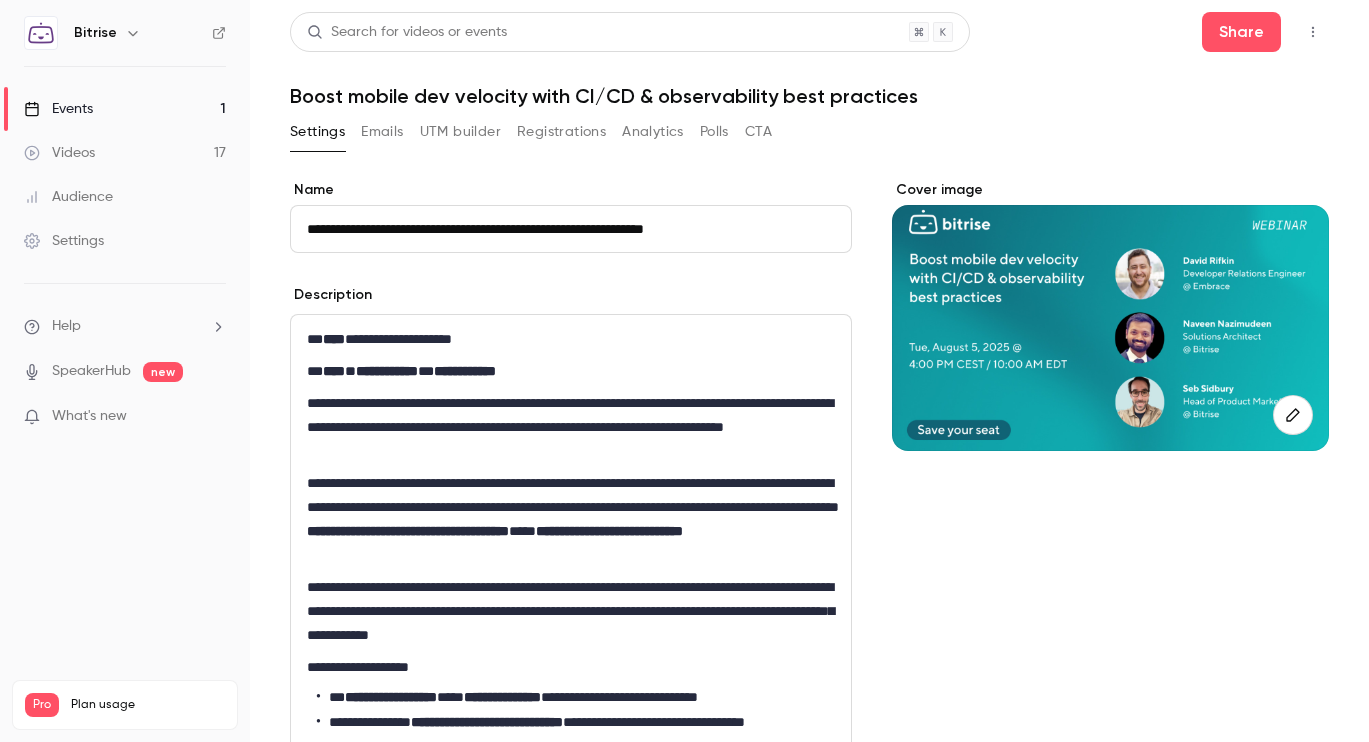 click on "Registrations" at bounding box center [561, 132] 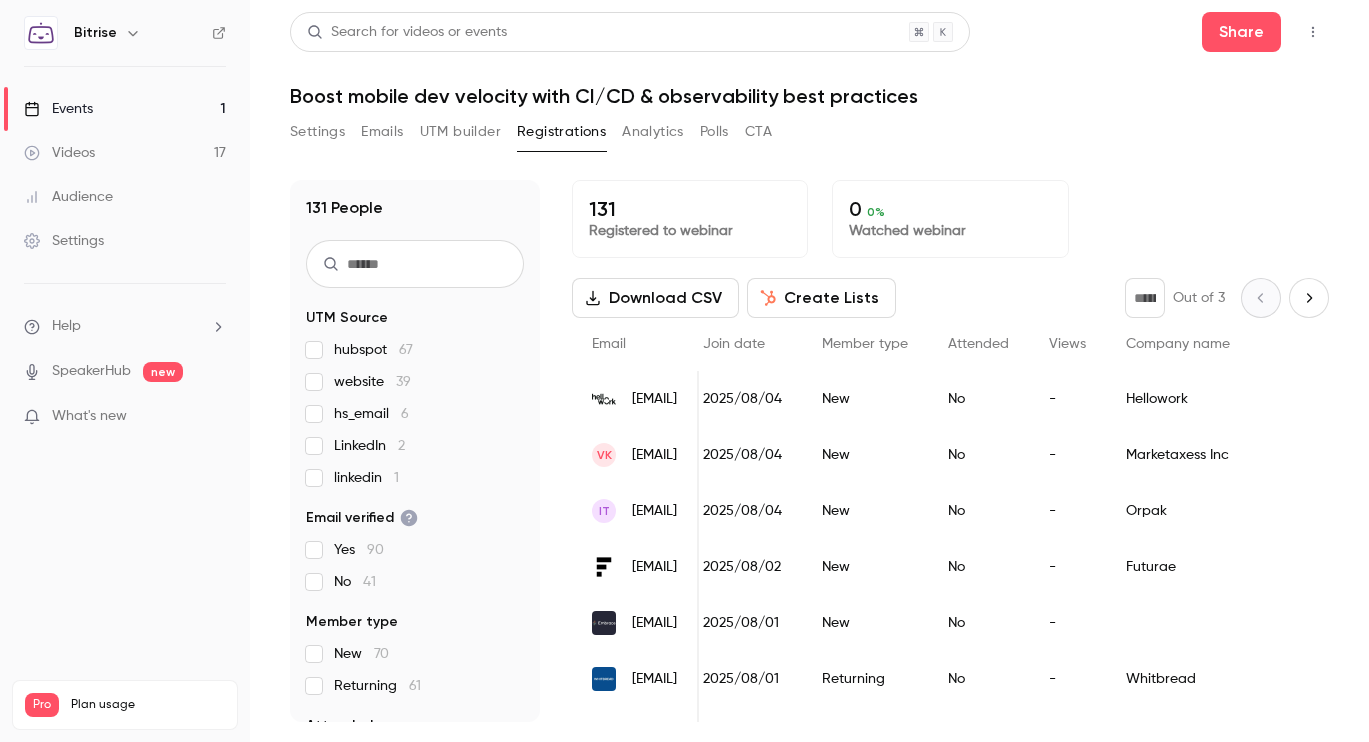 scroll, scrollTop: 0, scrollLeft: 188, axis: horizontal 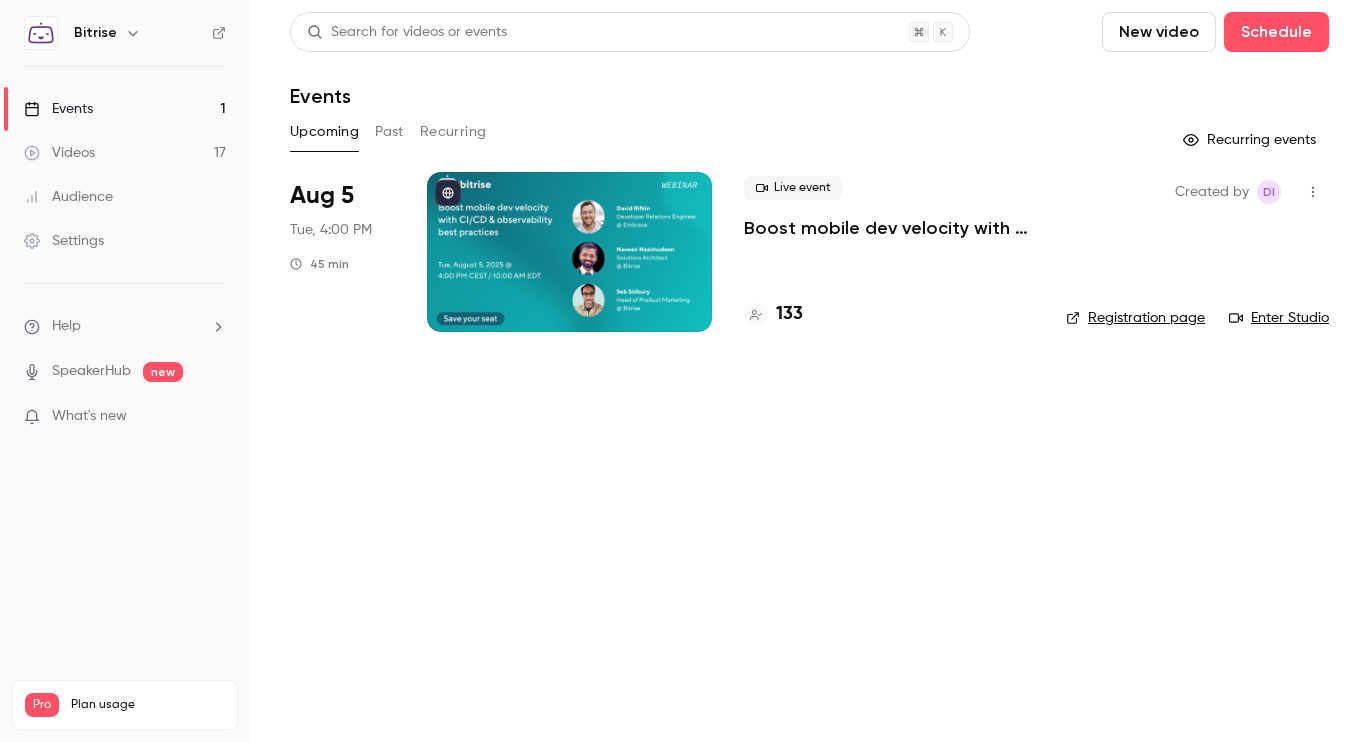 click on "Boost mobile dev velocity with CI/CD & observability best practices" at bounding box center (889, 228) 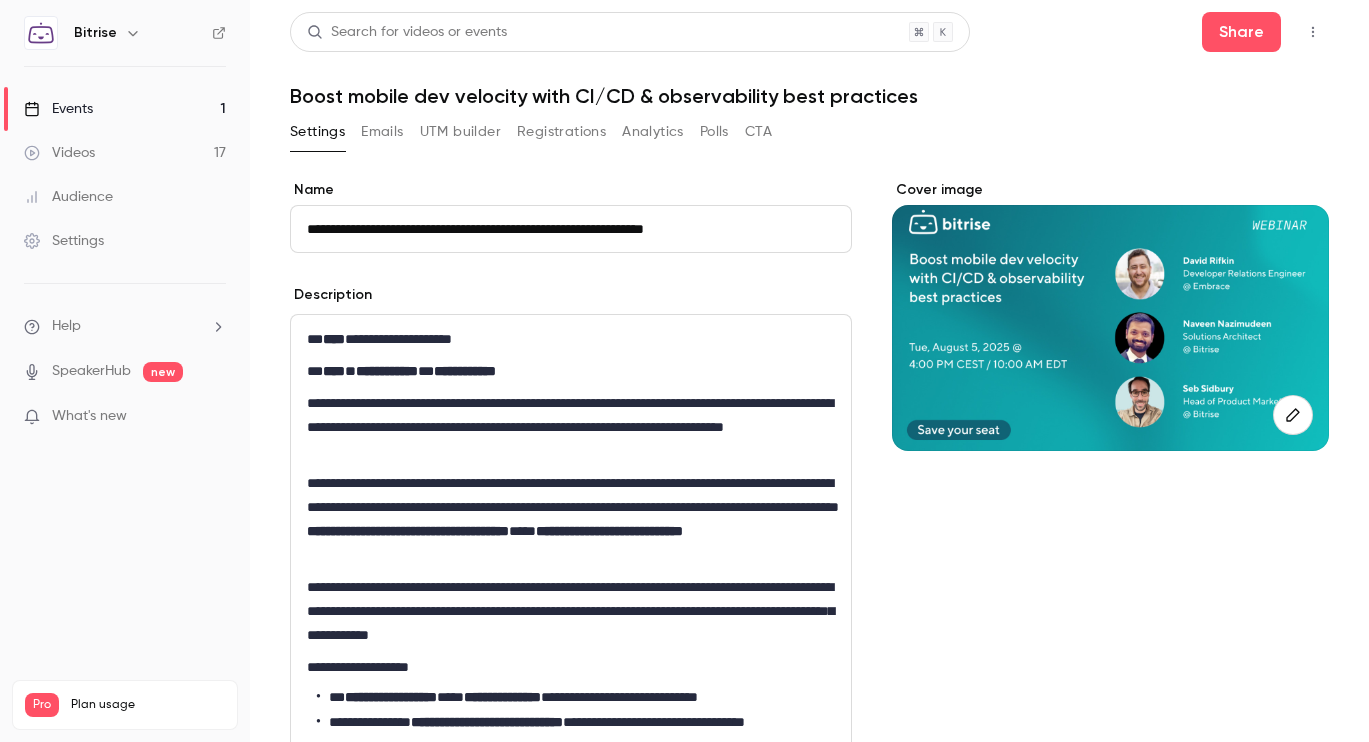 click on "Registrations" at bounding box center [561, 132] 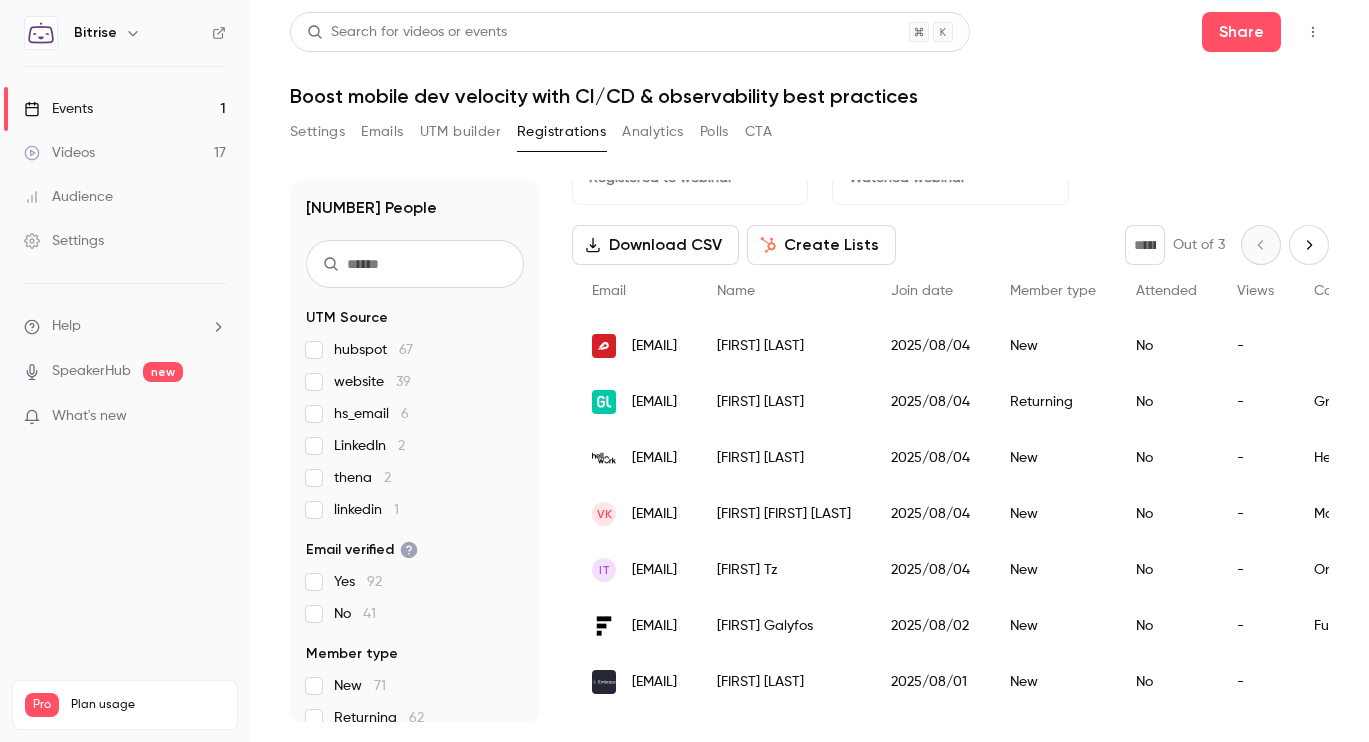 scroll, scrollTop: 86, scrollLeft: 0, axis: vertical 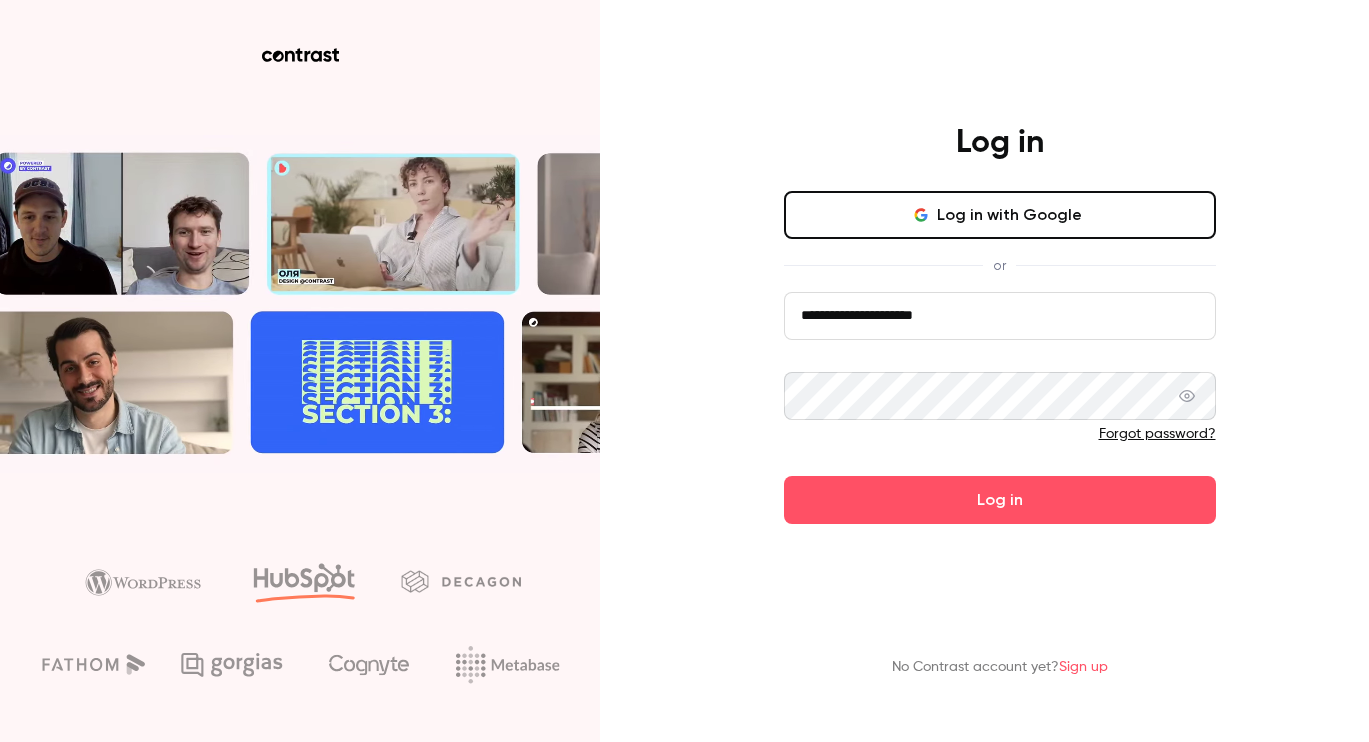 click on "**********" at bounding box center [1000, 371] 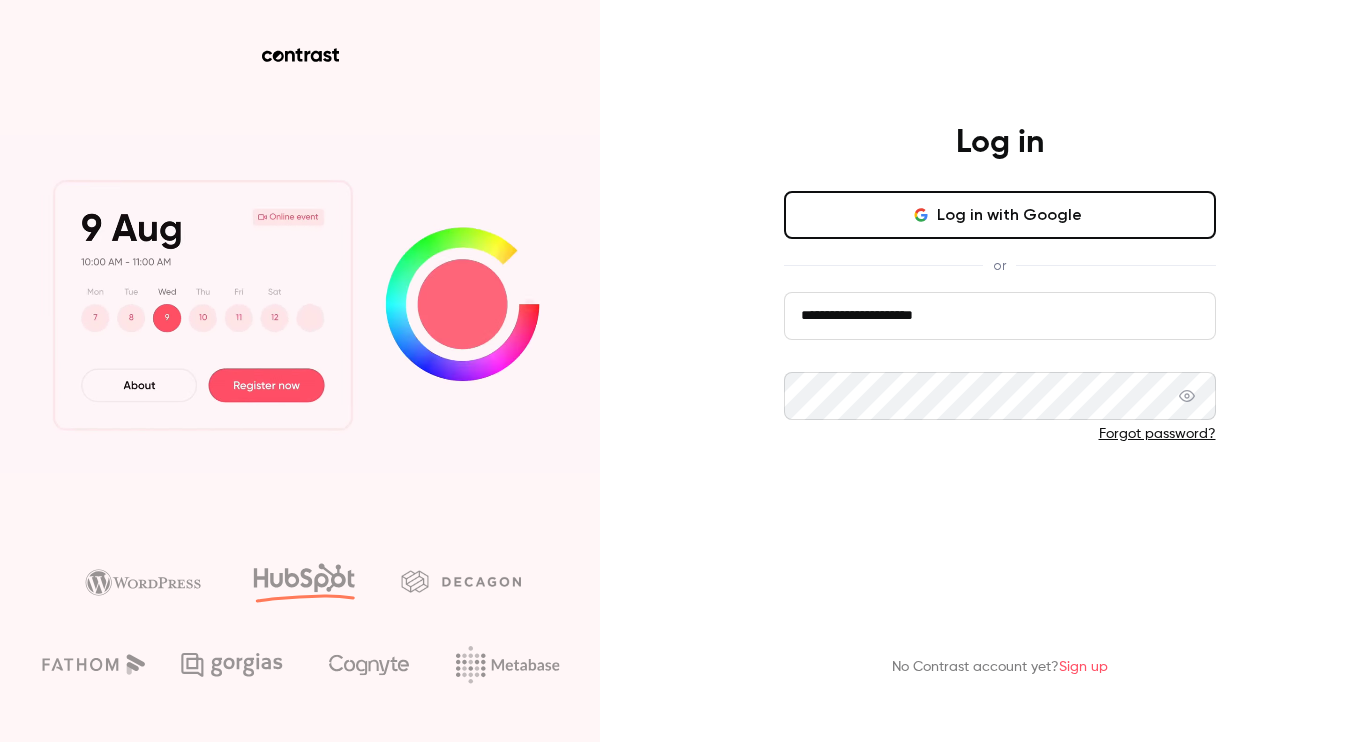 click on "Log in" at bounding box center [1000, 500] 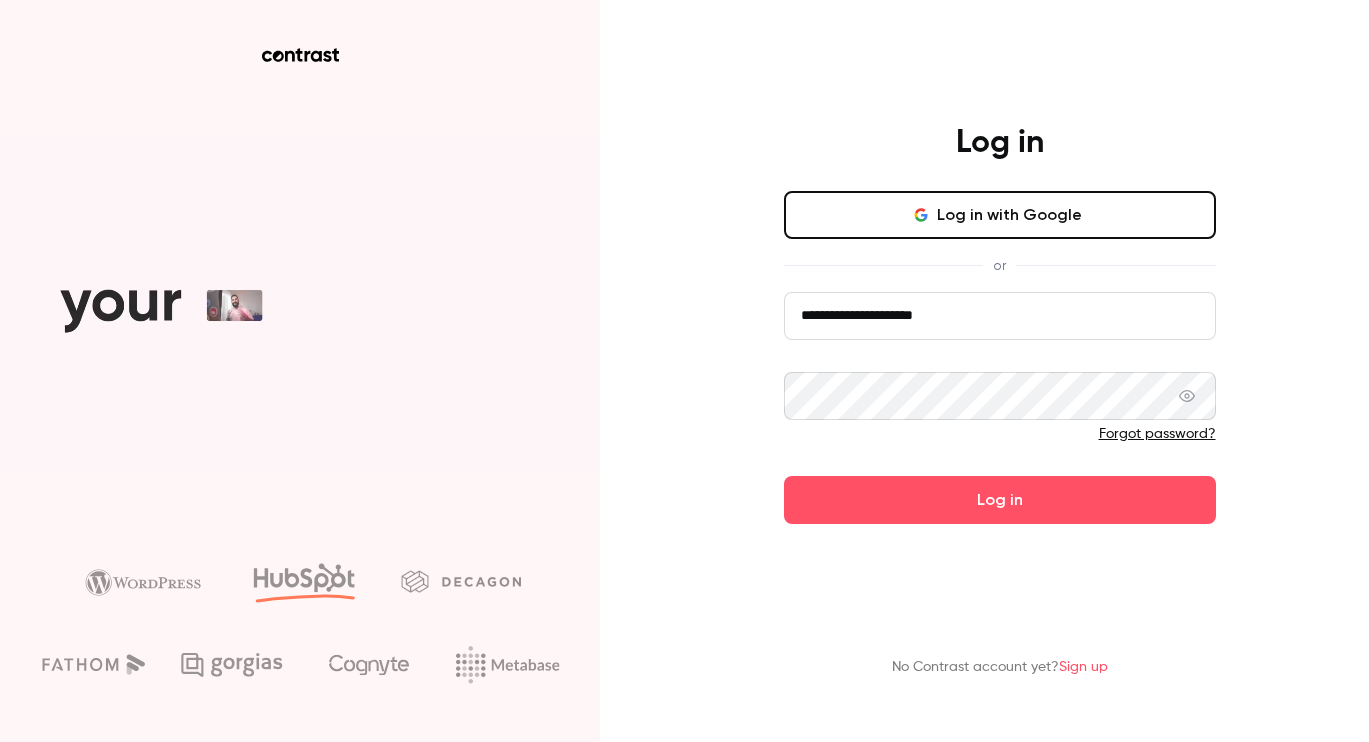 scroll, scrollTop: 0, scrollLeft: 0, axis: both 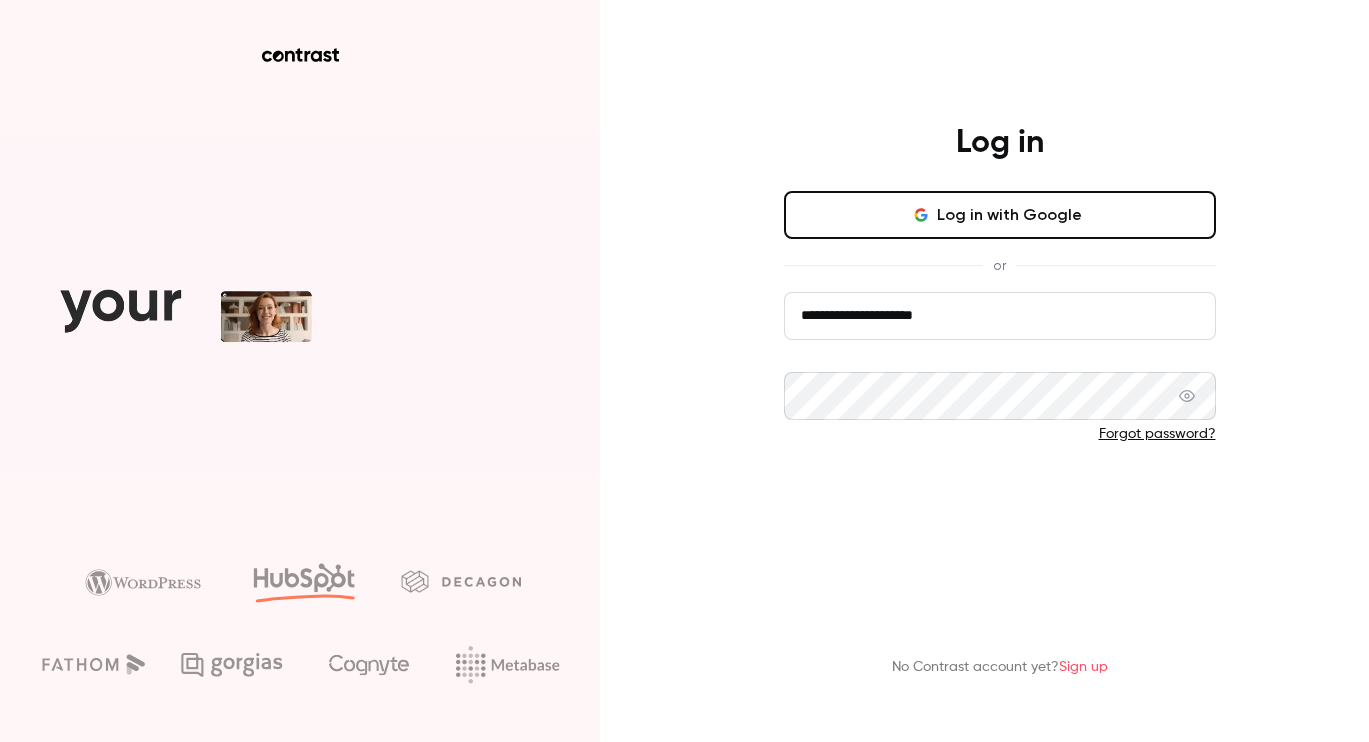 click on "Log in" at bounding box center [1000, 500] 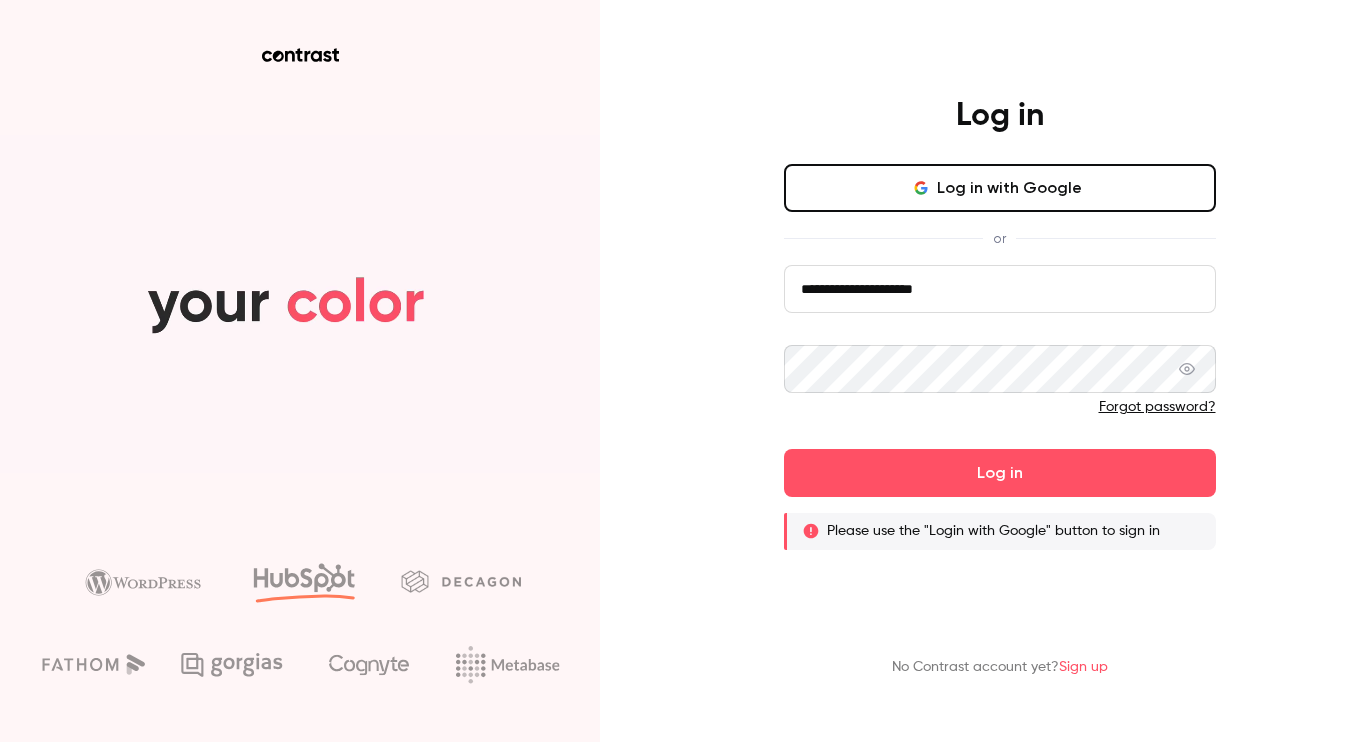 click on "Log in with Google" at bounding box center [1000, 188] 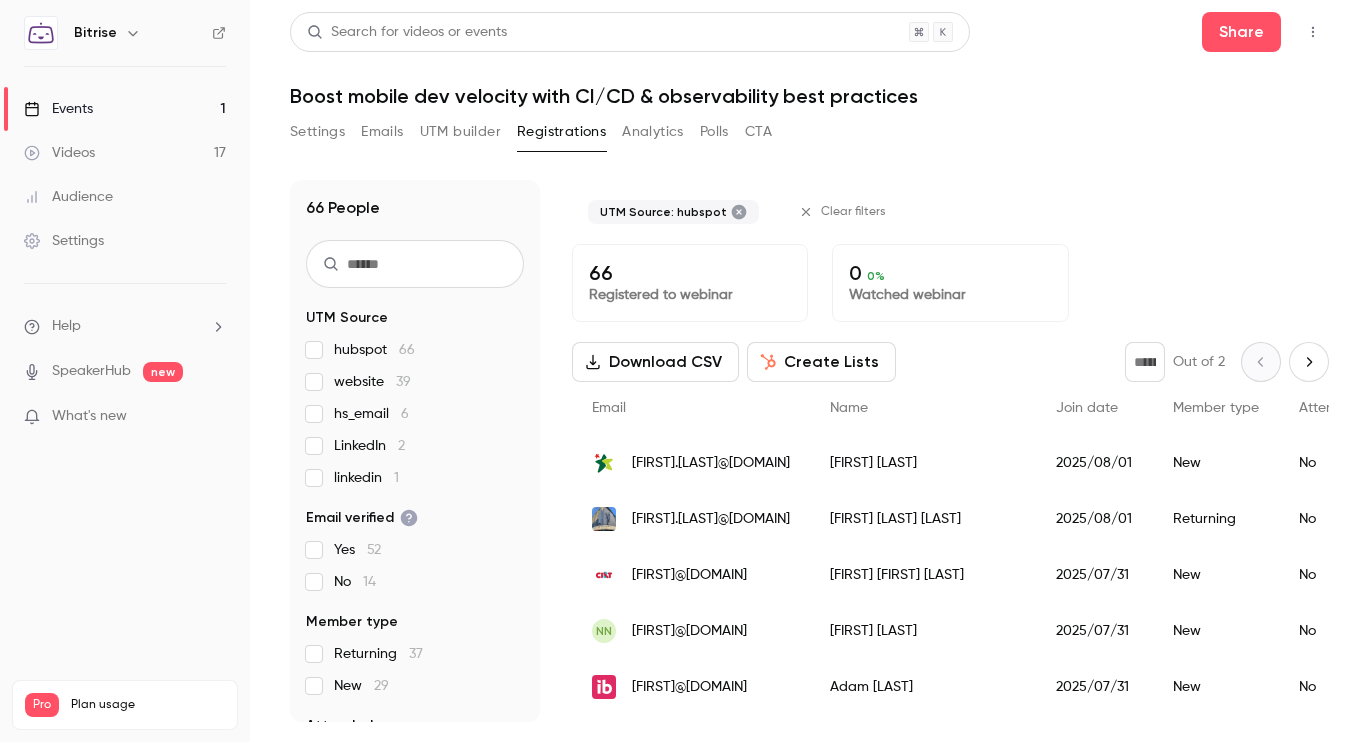scroll, scrollTop: 0, scrollLeft: 0, axis: both 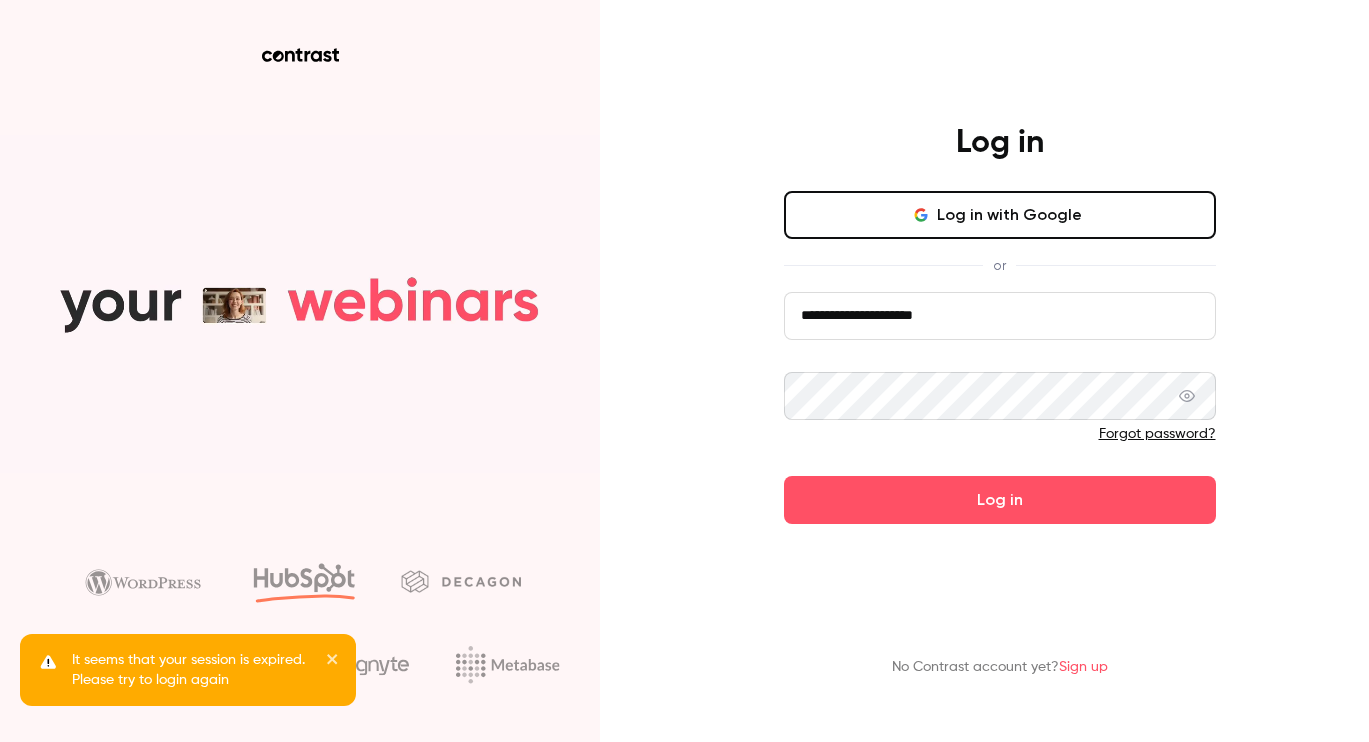 click on "Log in" at bounding box center (1000, 500) 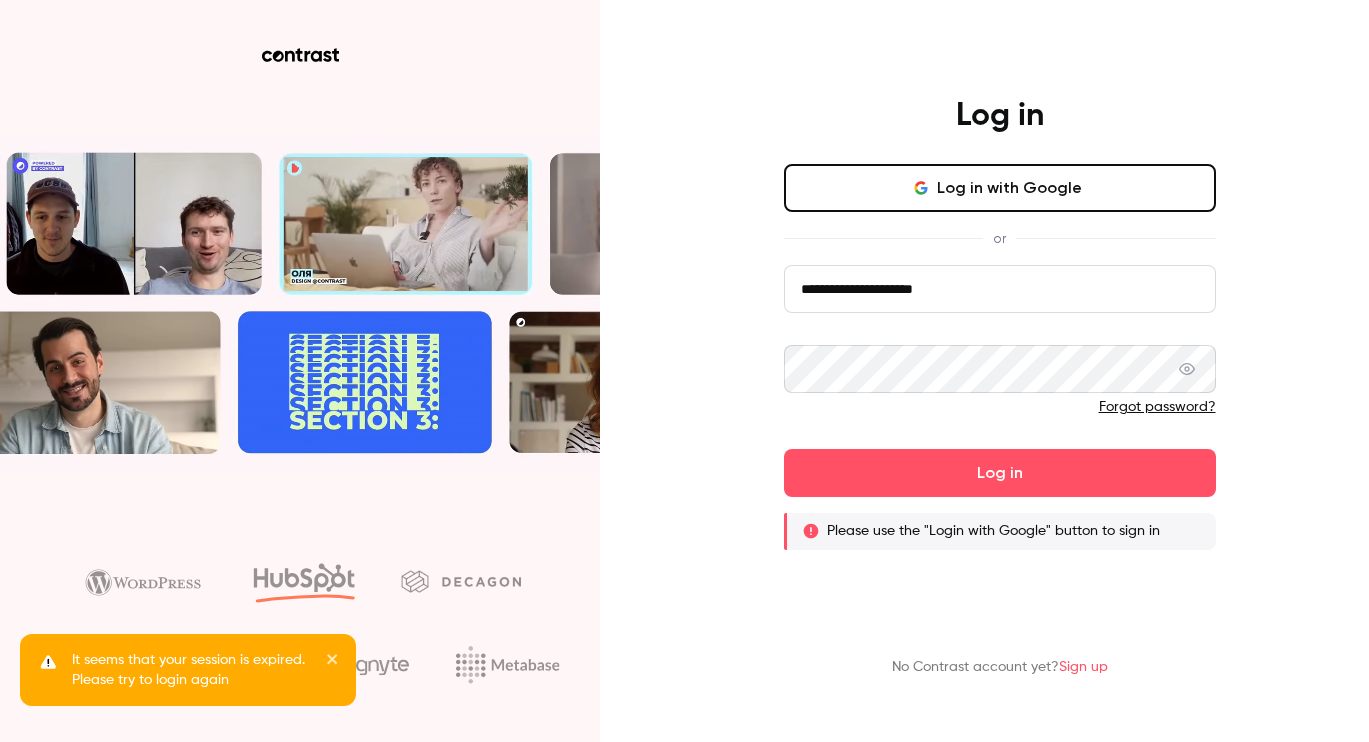 click on "Log in with Google" at bounding box center (1000, 188) 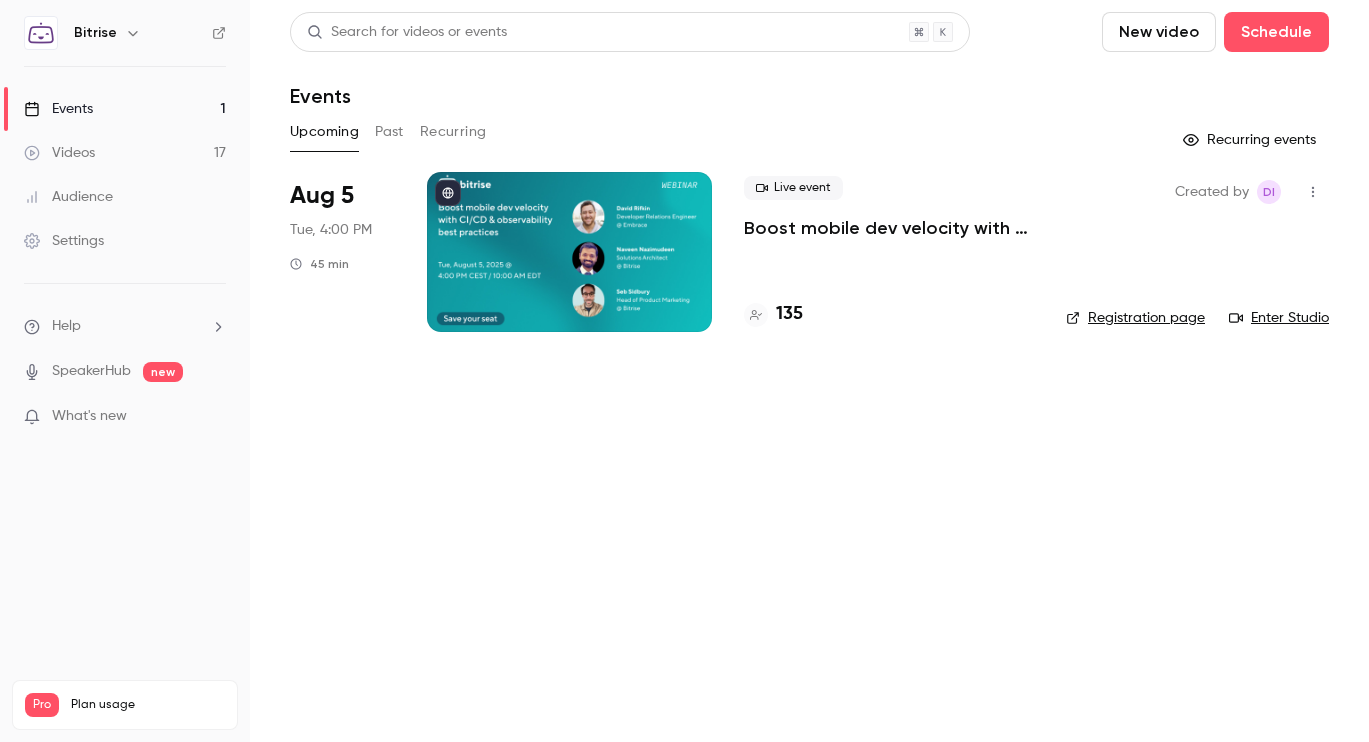 click on "Boost mobile dev velocity with CI/CD & observability best practices" at bounding box center (889, 228) 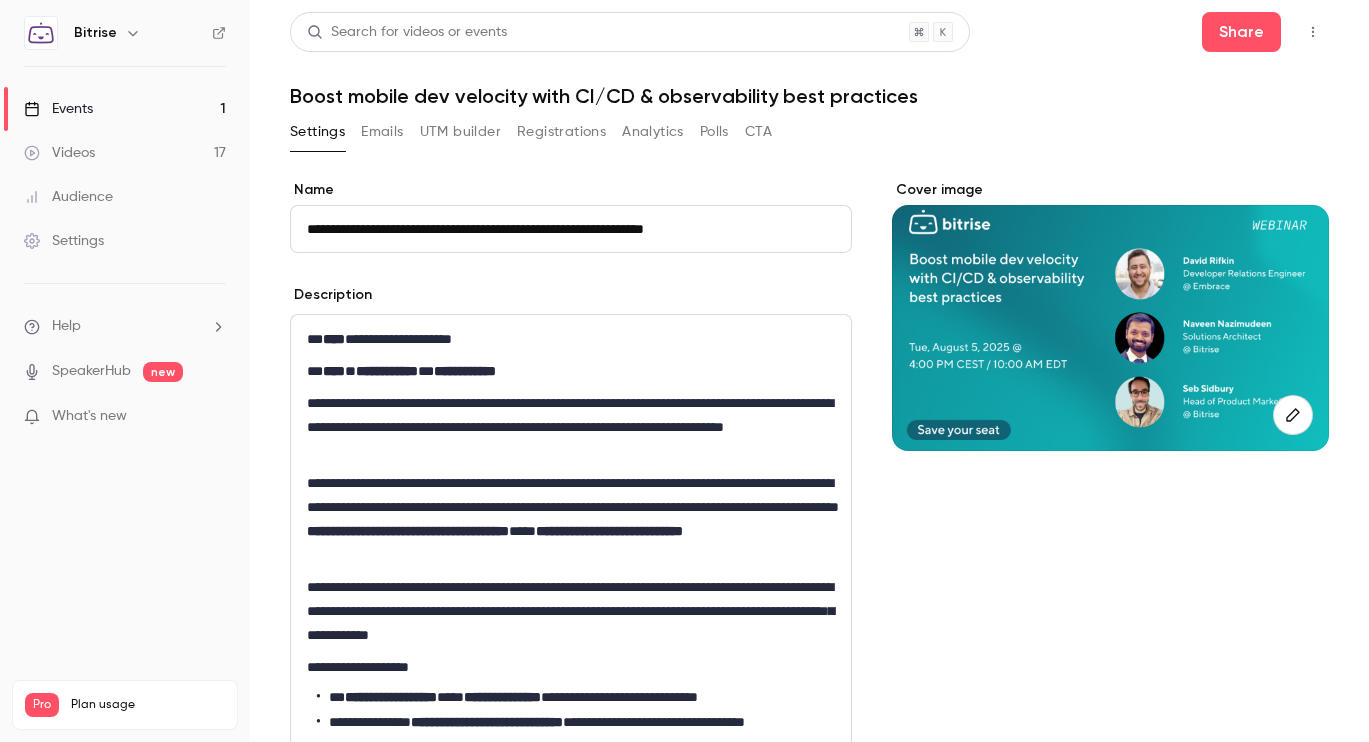 click on "Registrations" at bounding box center [561, 132] 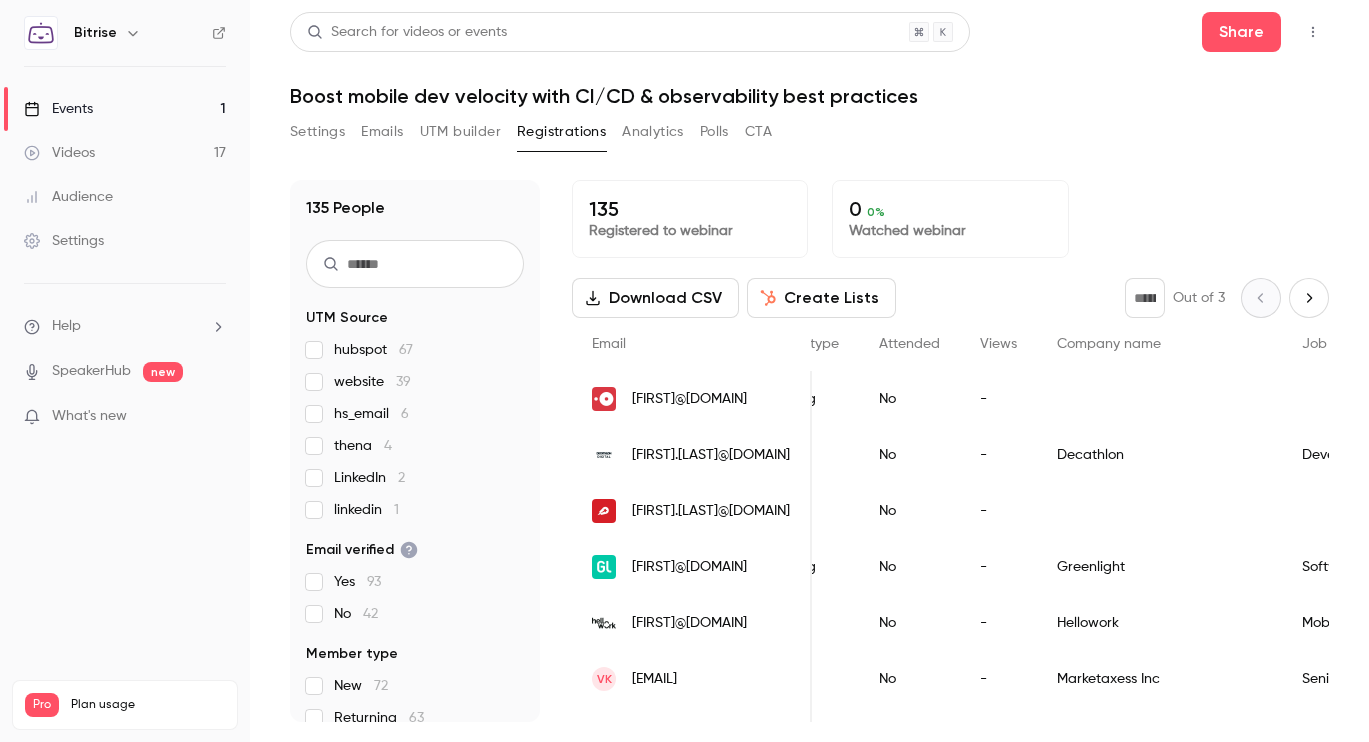 scroll, scrollTop: 0, scrollLeft: 0, axis: both 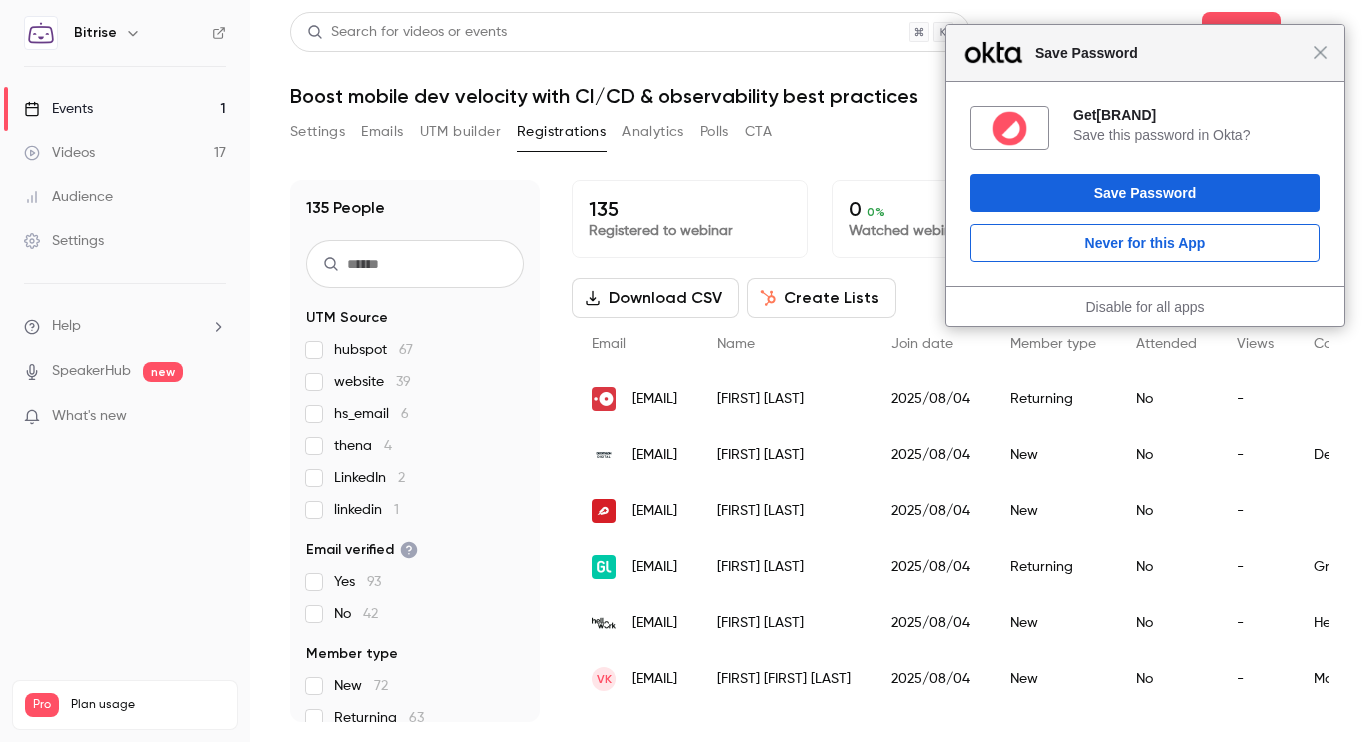 drag, startPoint x: 841, startPoint y: 151, endPoint x: 855, endPoint y: 146, distance: 14.866069 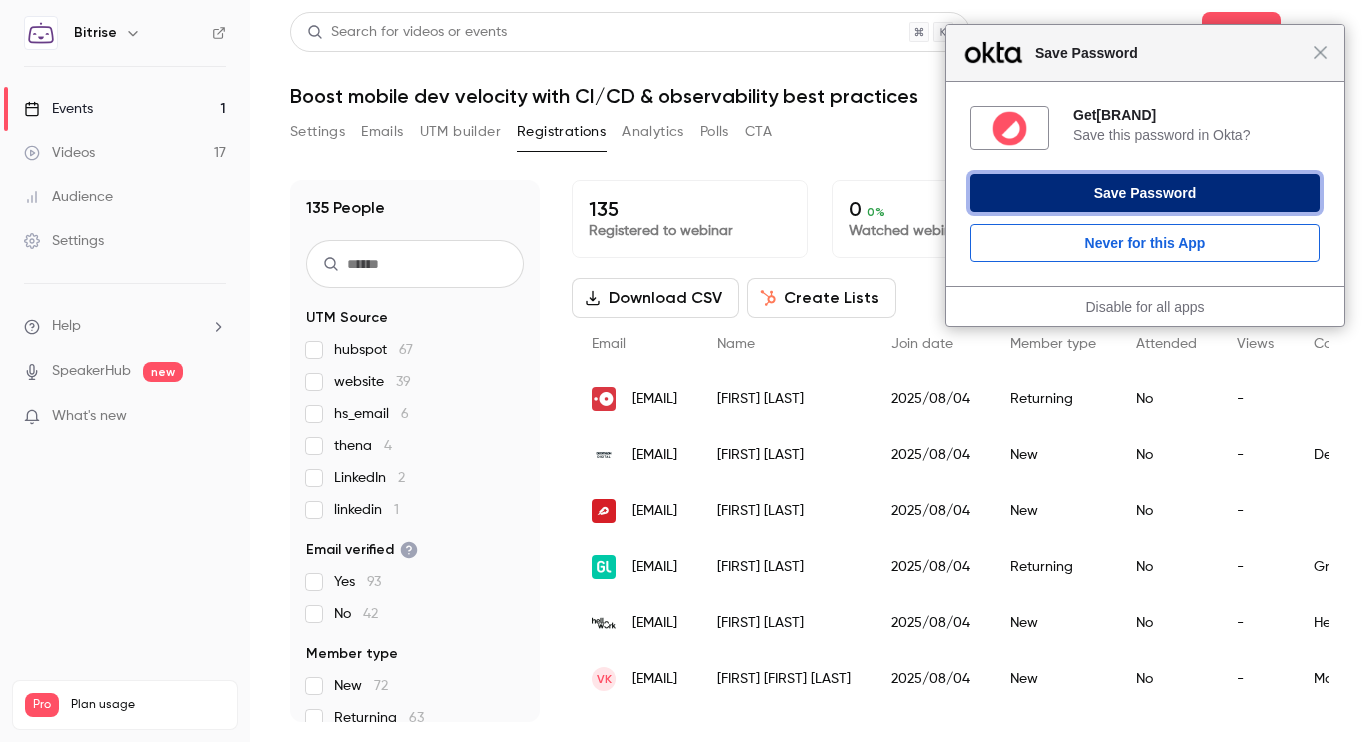 click on "Save Password" at bounding box center (1145, 193) 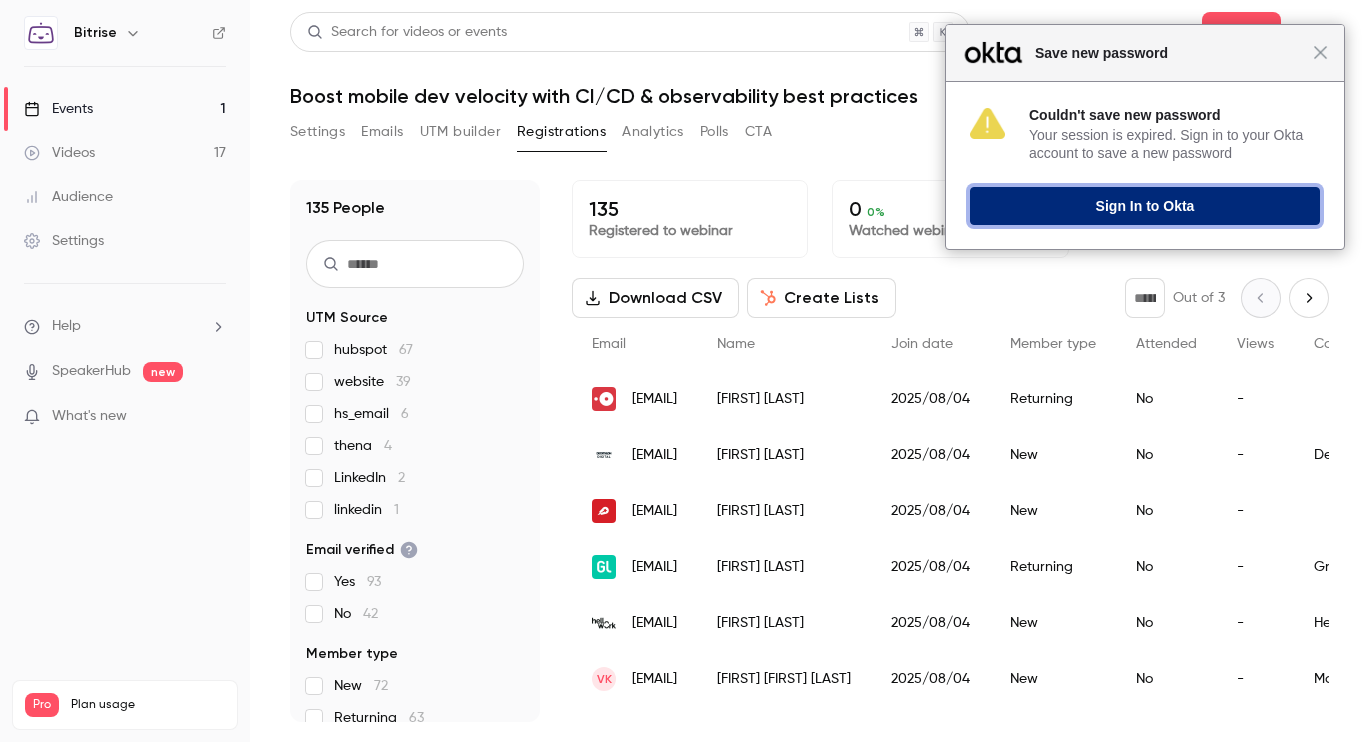 click on "Sign In to Okta" at bounding box center [1145, 206] 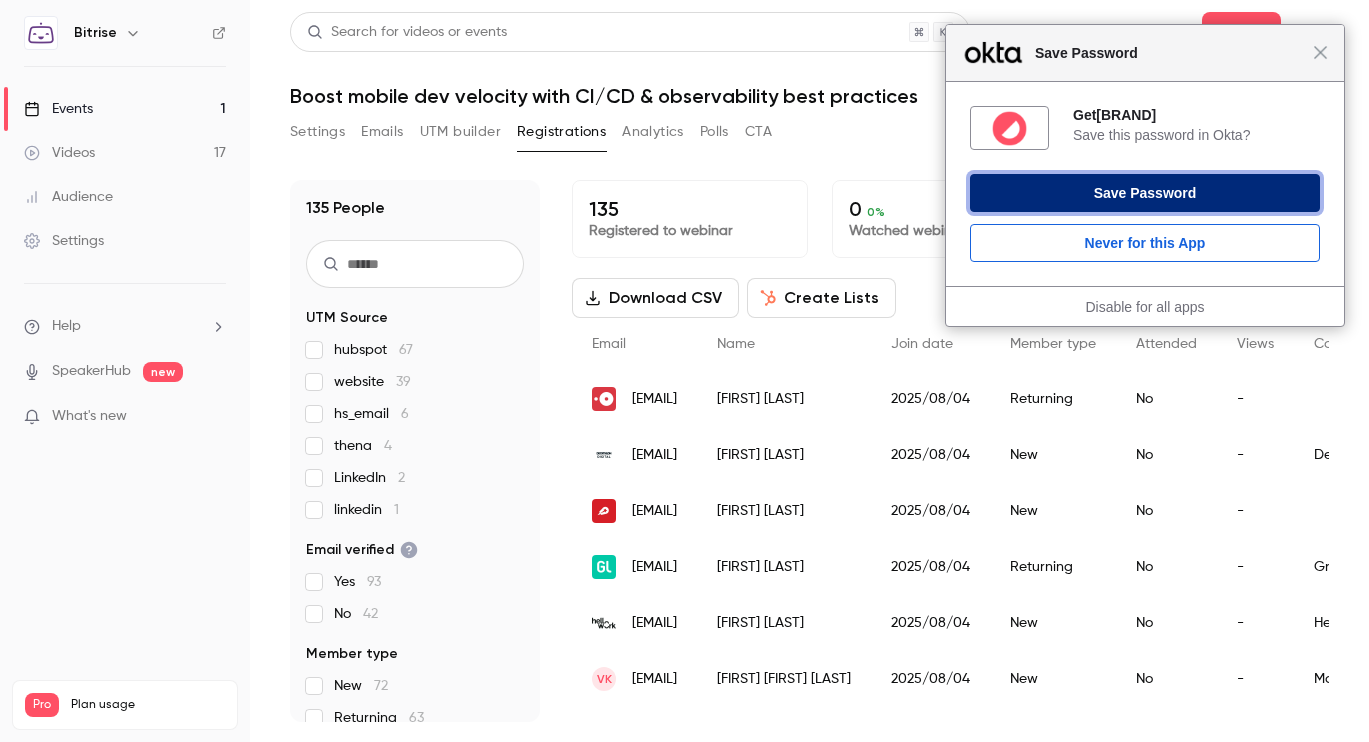 drag, startPoint x: 1195, startPoint y: 196, endPoint x: 1010, endPoint y: 198, distance: 185.0108 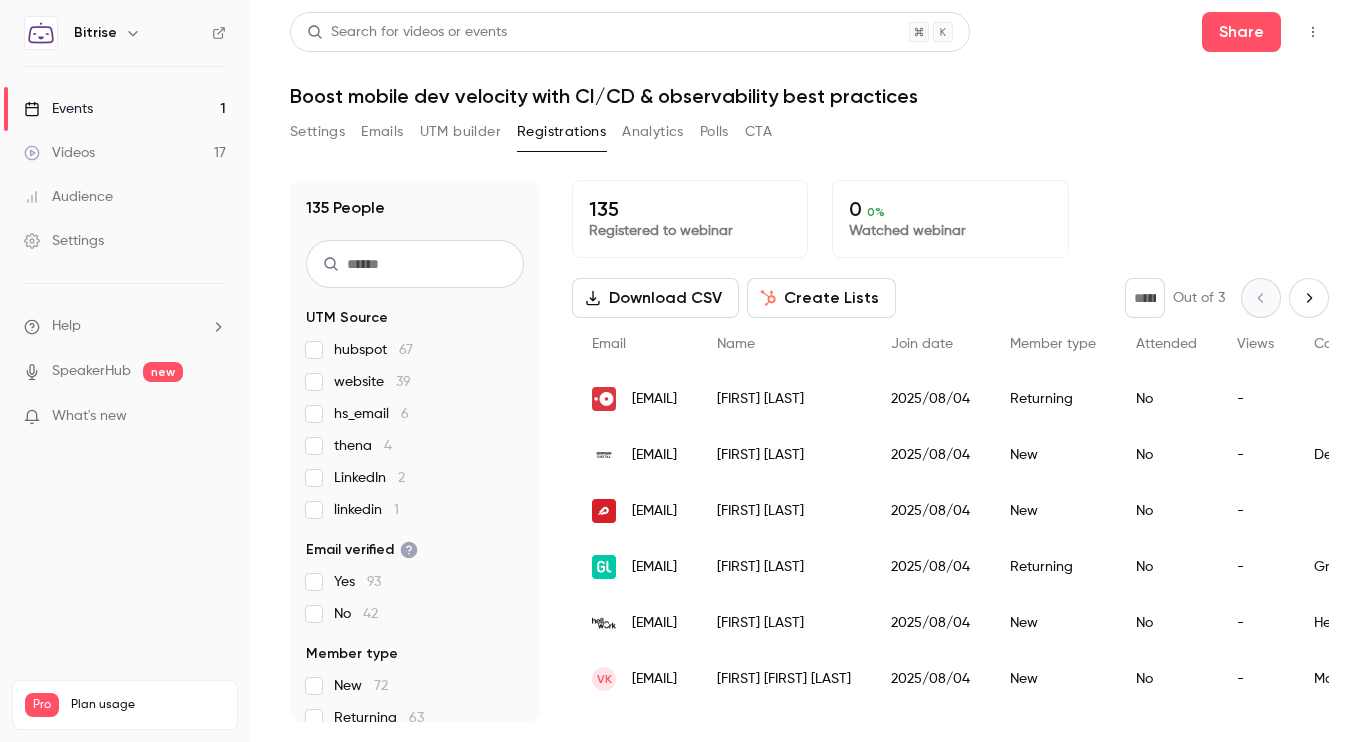 click on "Settings Emails UTM builder Registrations Analytics Polls CTA" at bounding box center (809, 136) 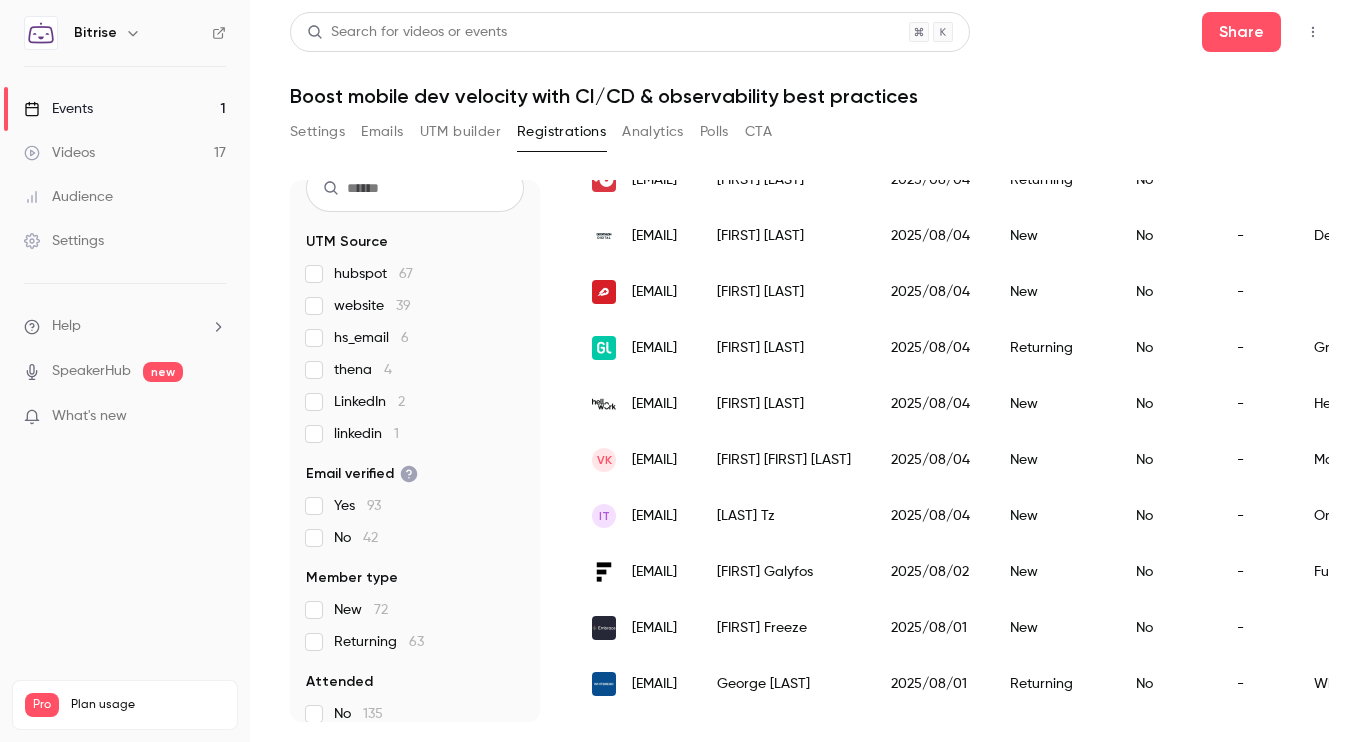 scroll, scrollTop: 77, scrollLeft: 0, axis: vertical 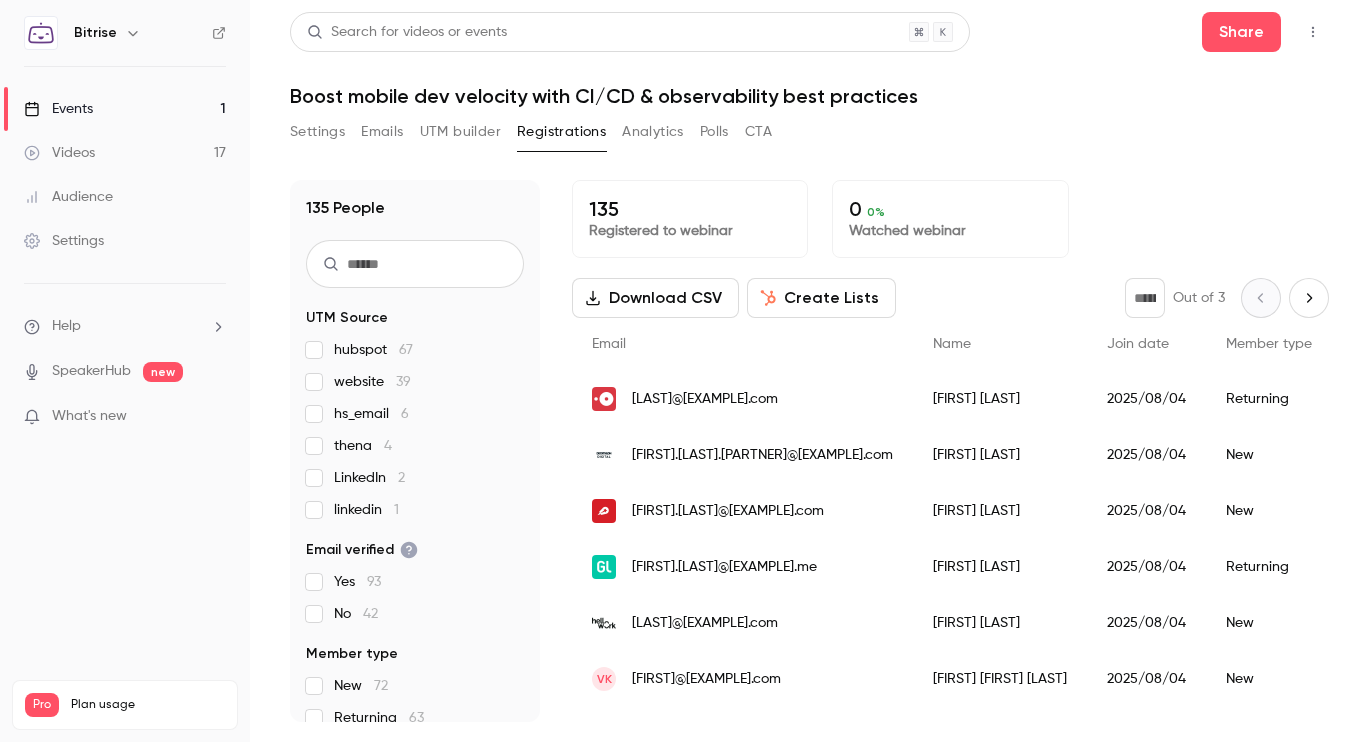 click 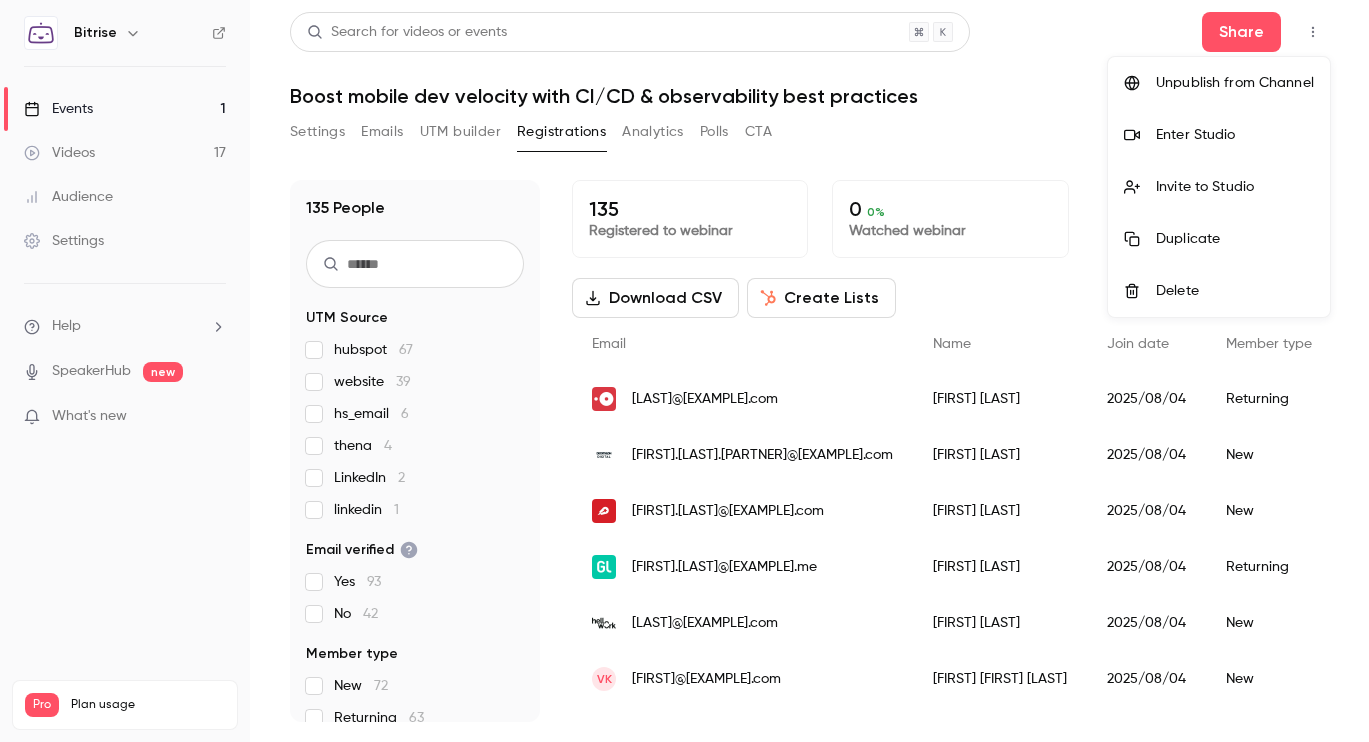 click at bounding box center [684, 371] 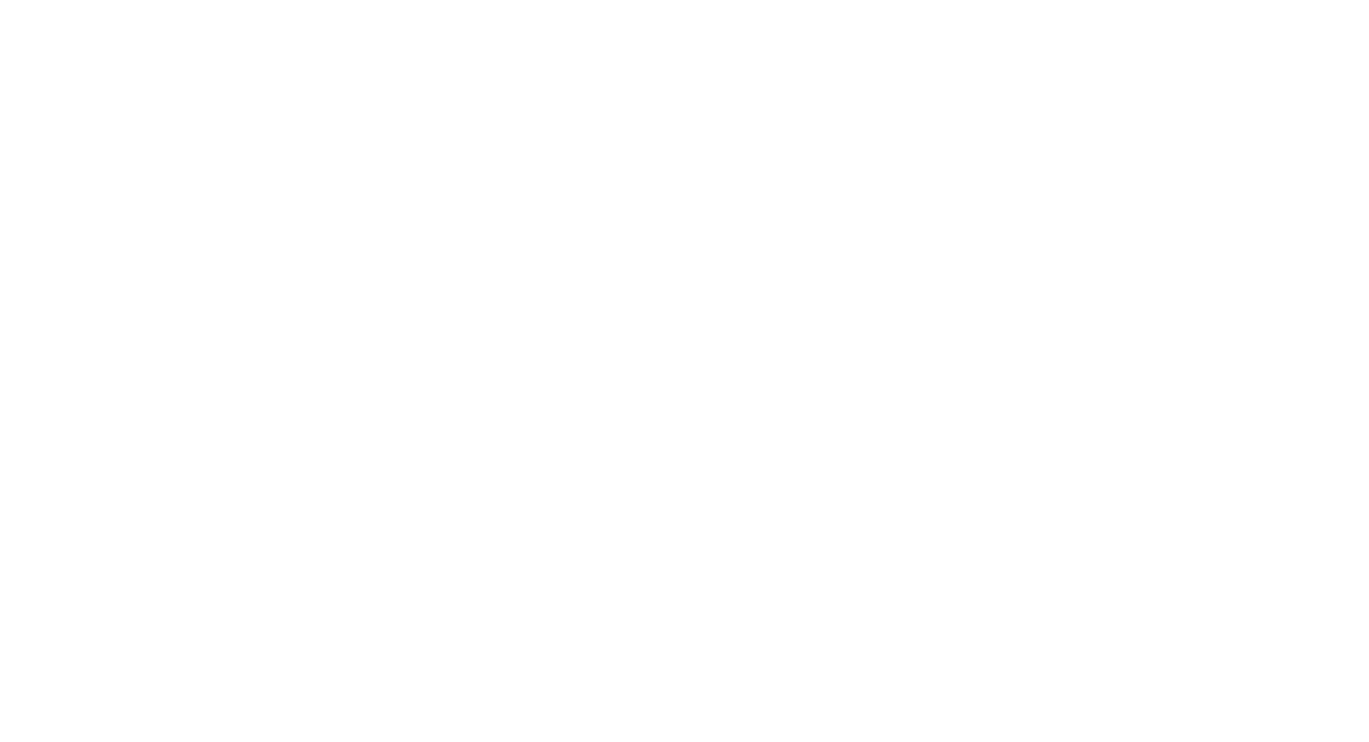 scroll, scrollTop: 0, scrollLeft: 0, axis: both 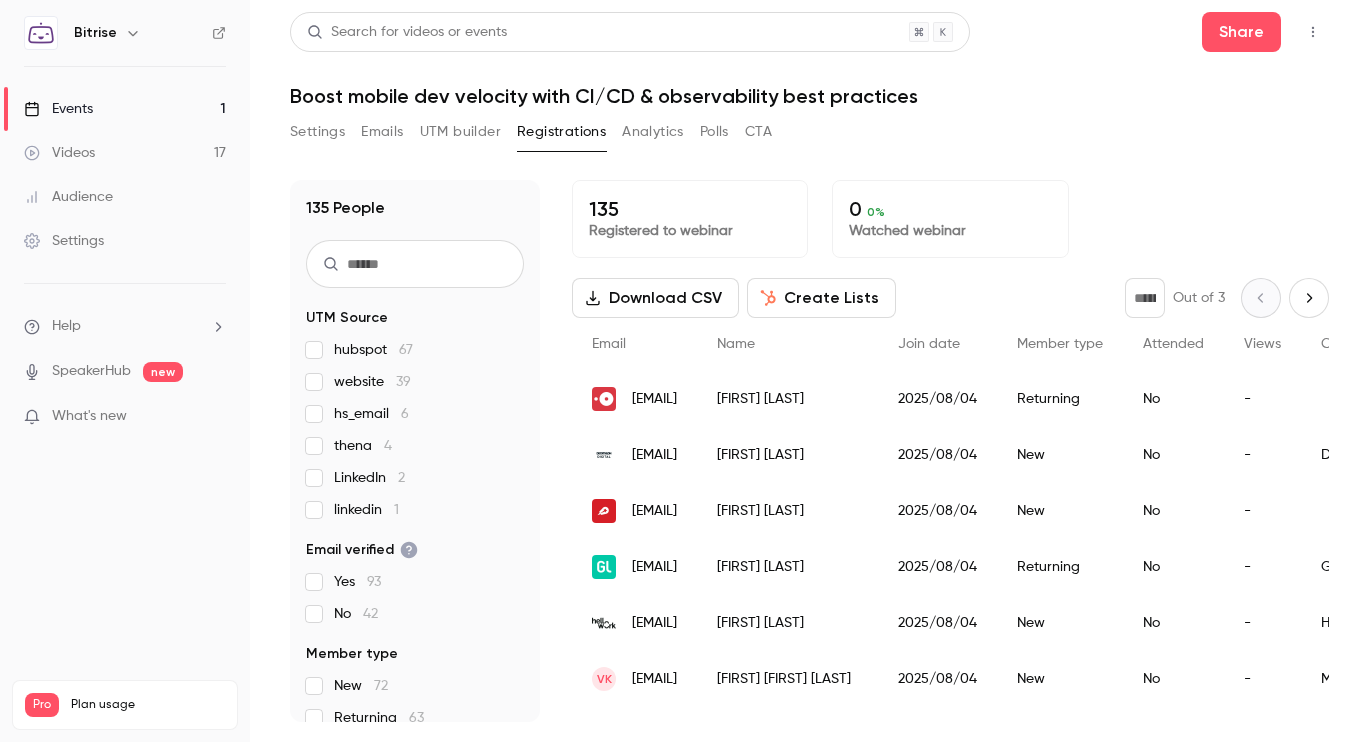 click on "Events 1" at bounding box center (125, 109) 